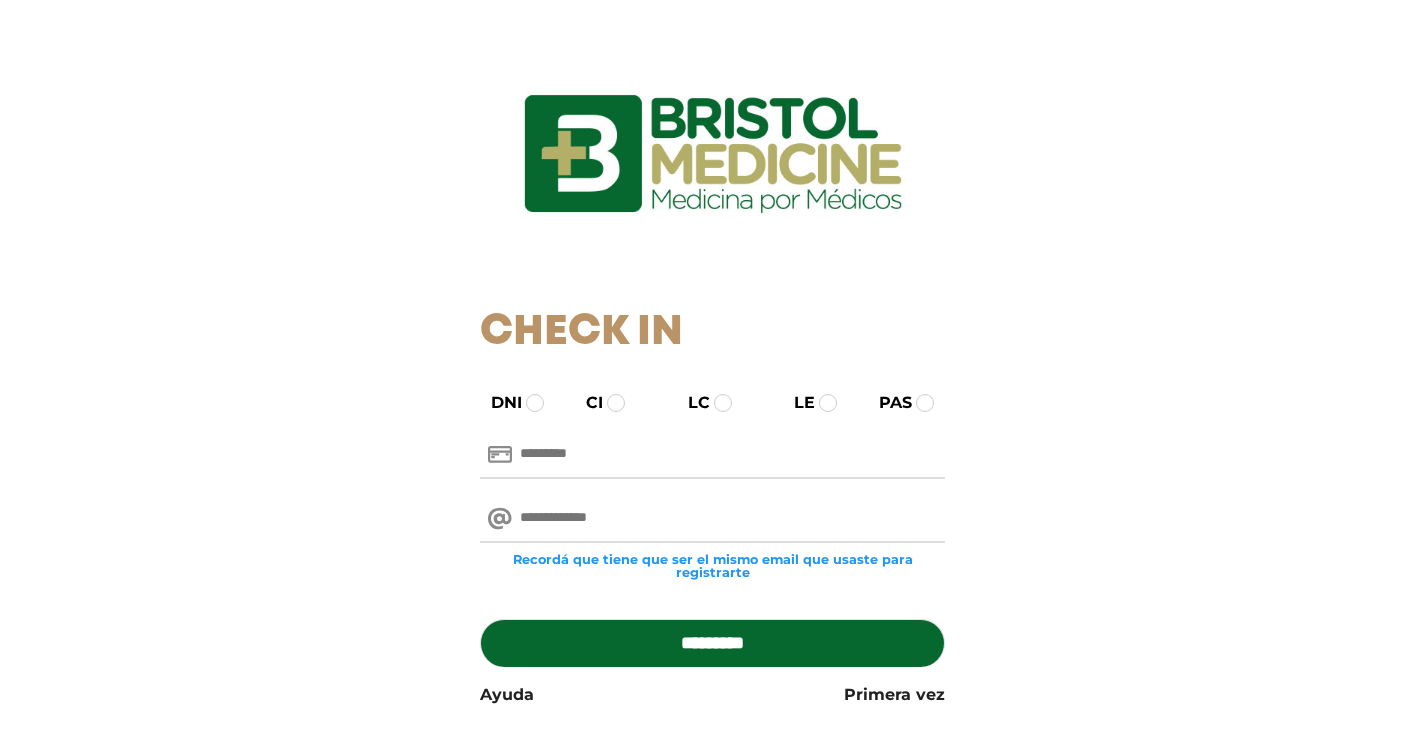 scroll, scrollTop: 0, scrollLeft: 0, axis: both 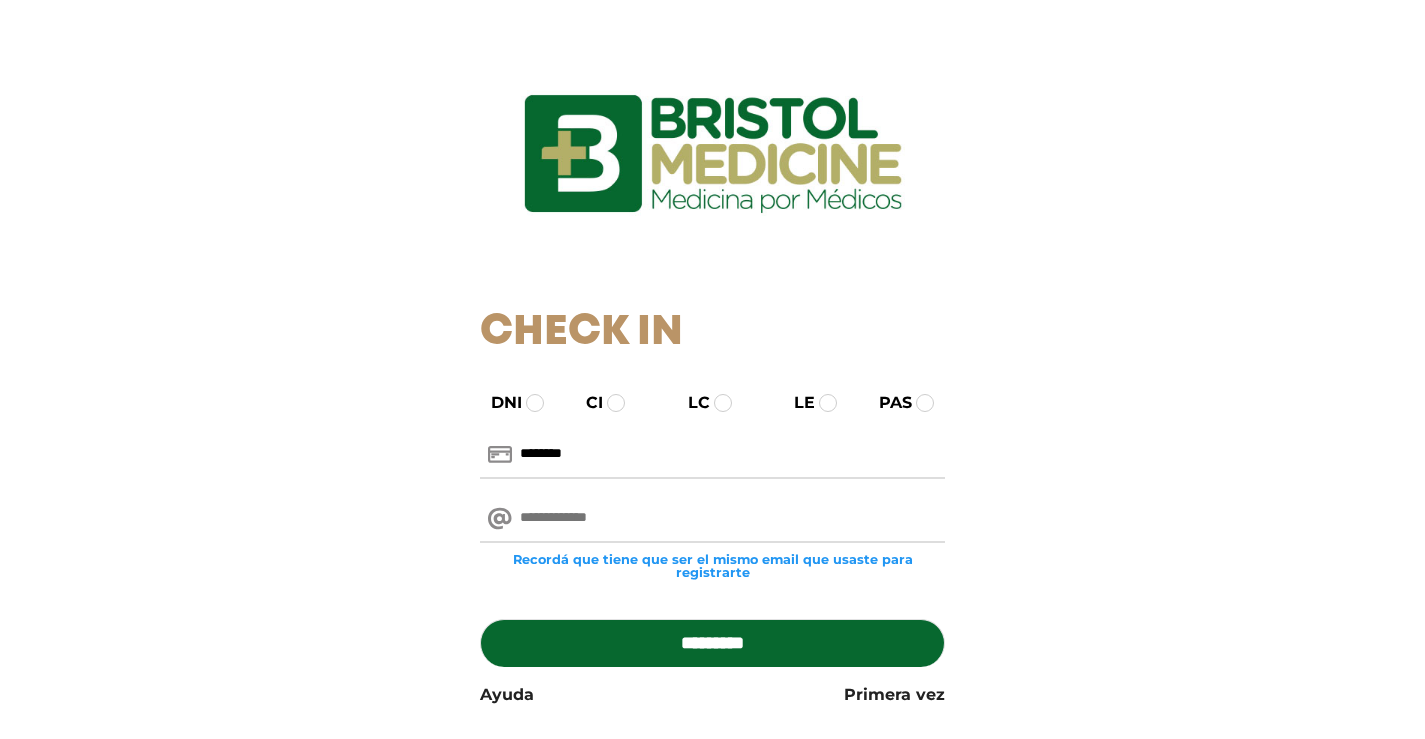 type on "********" 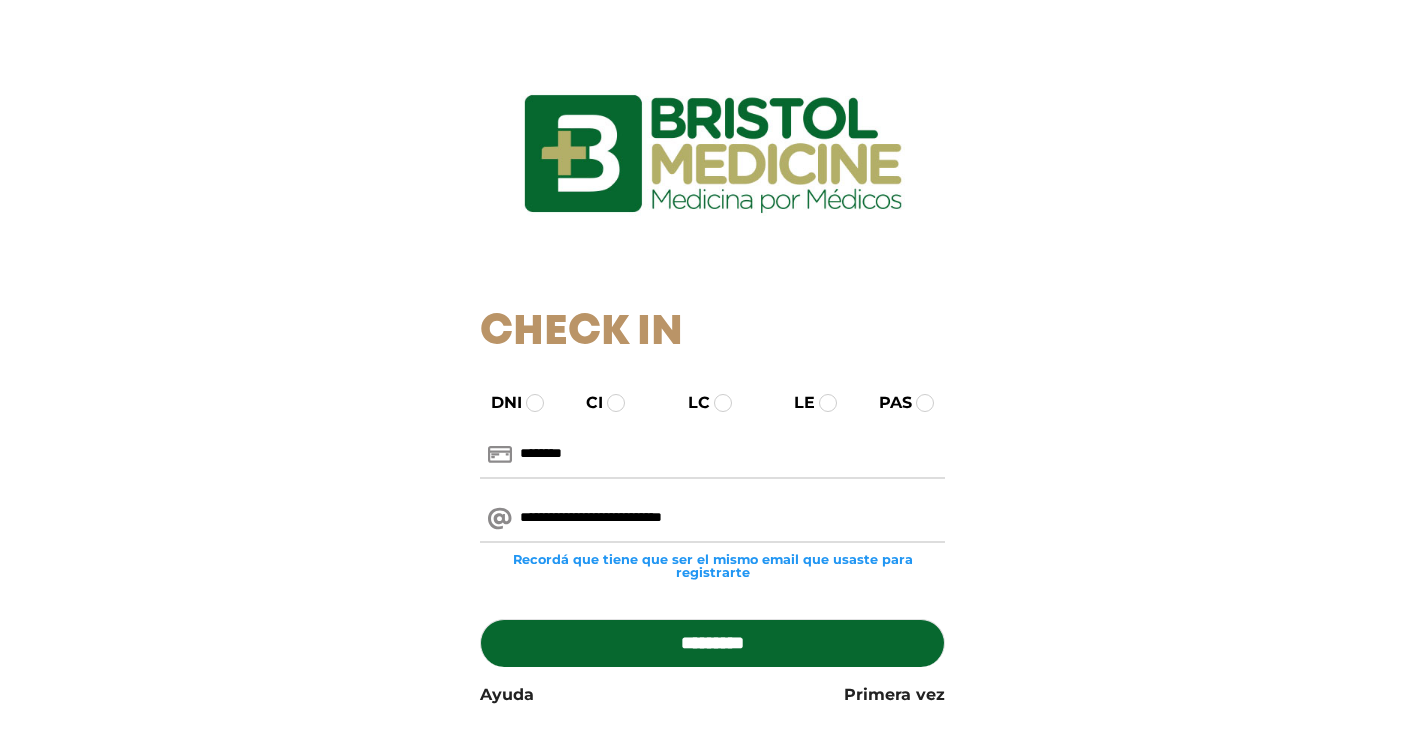 click on "*********" at bounding box center [712, 643] 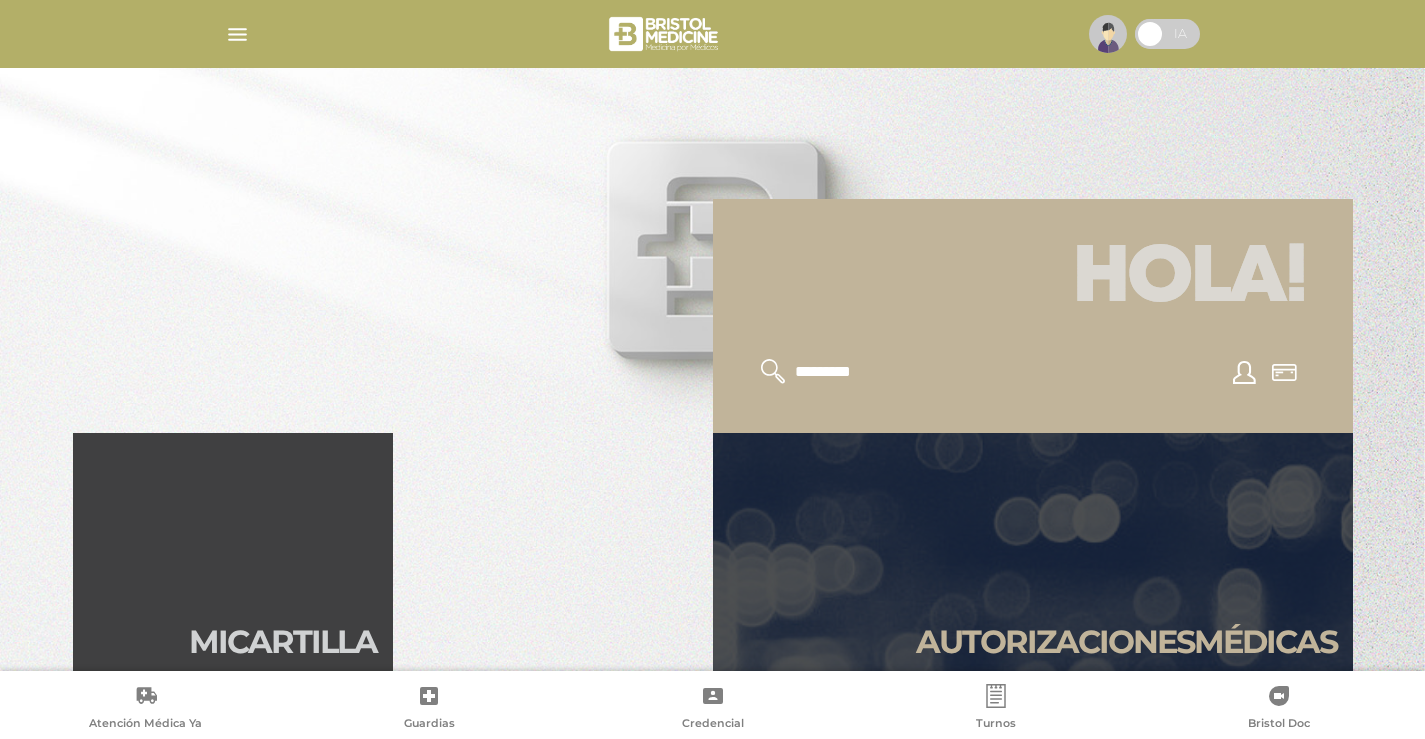 scroll, scrollTop: 300, scrollLeft: 0, axis: vertical 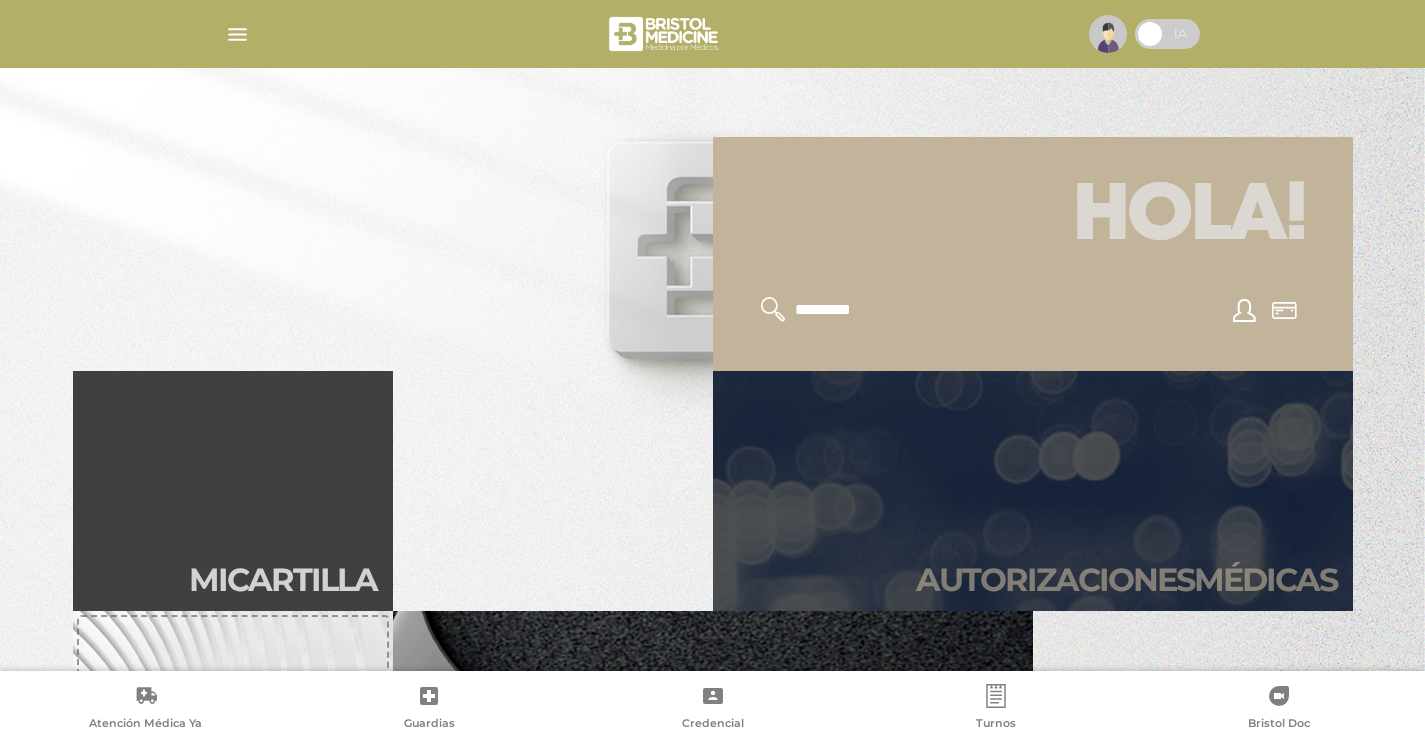 click on "Autori zaciones  médicas" at bounding box center [1033, 491] 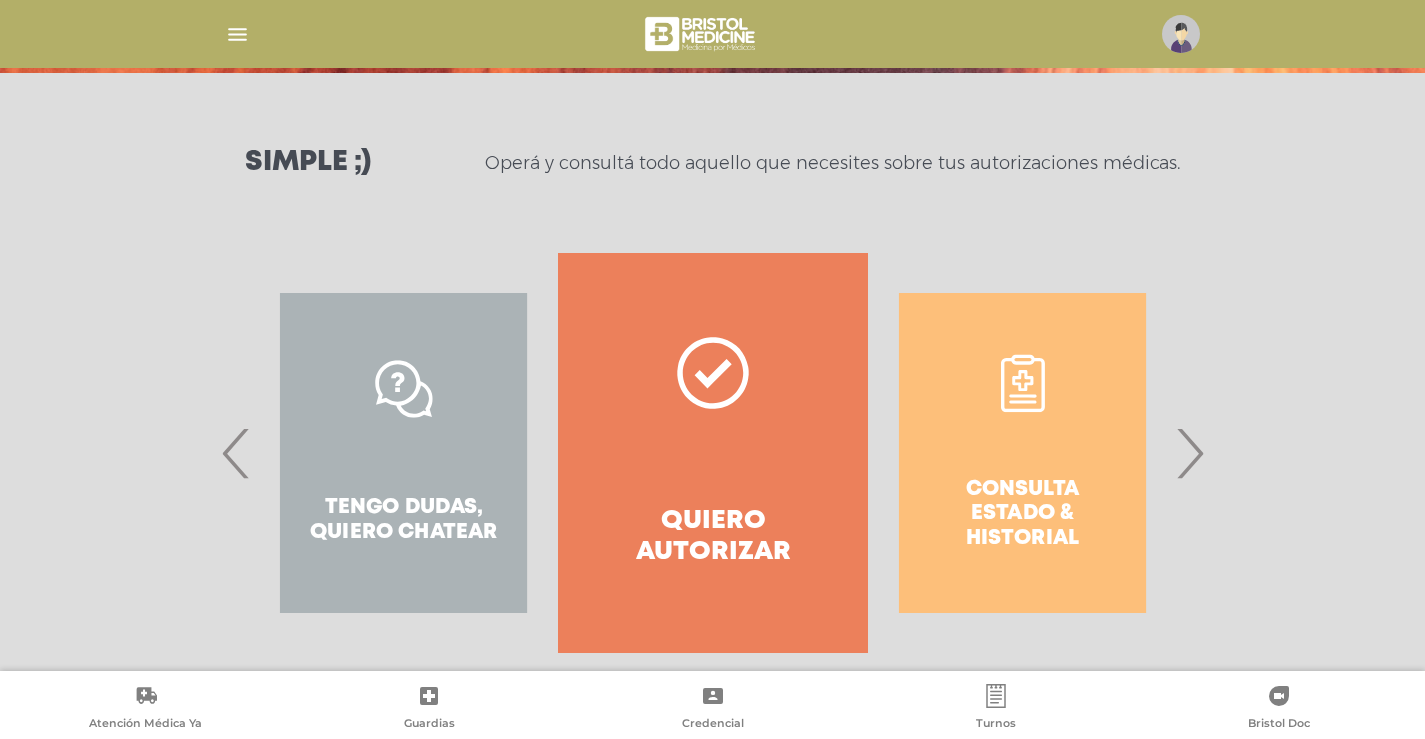 scroll, scrollTop: 265, scrollLeft: 0, axis: vertical 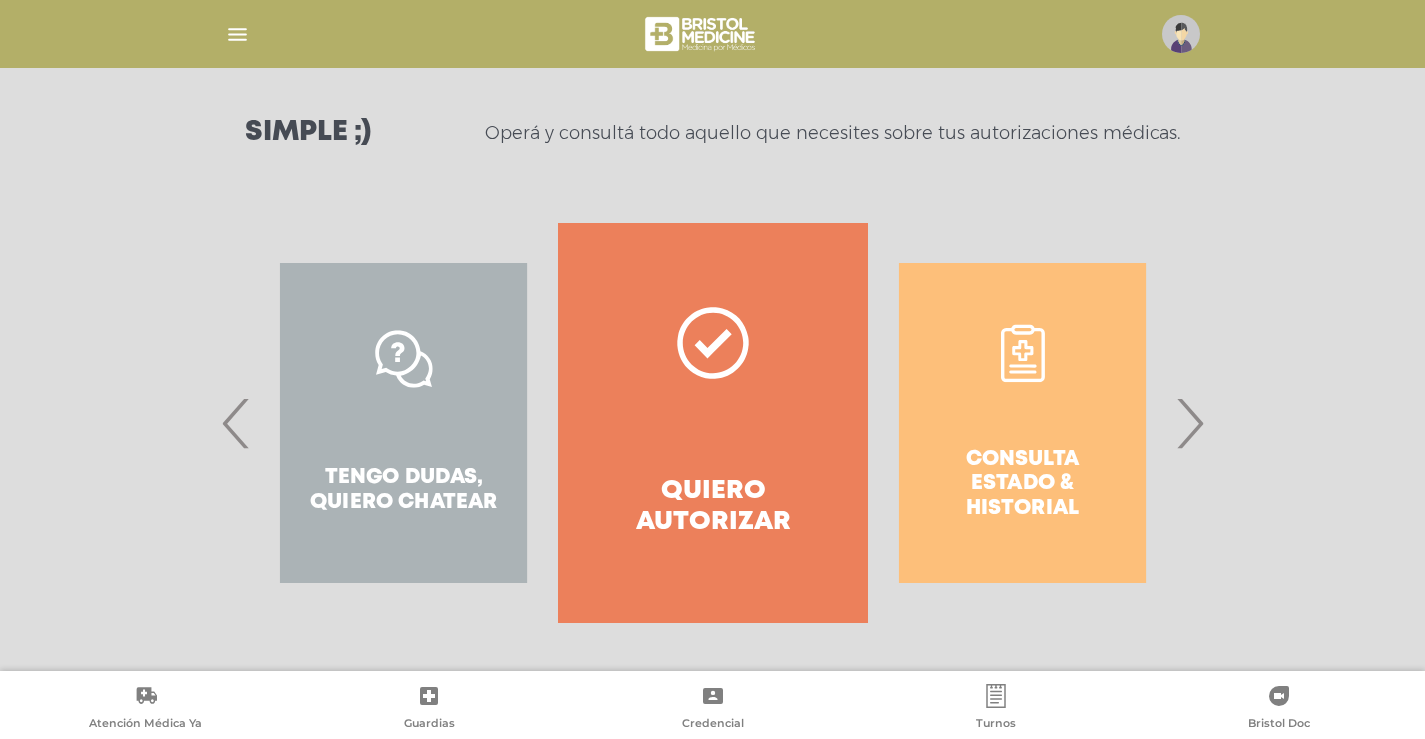 click on "Quiero autorizar" at bounding box center (712, 507) 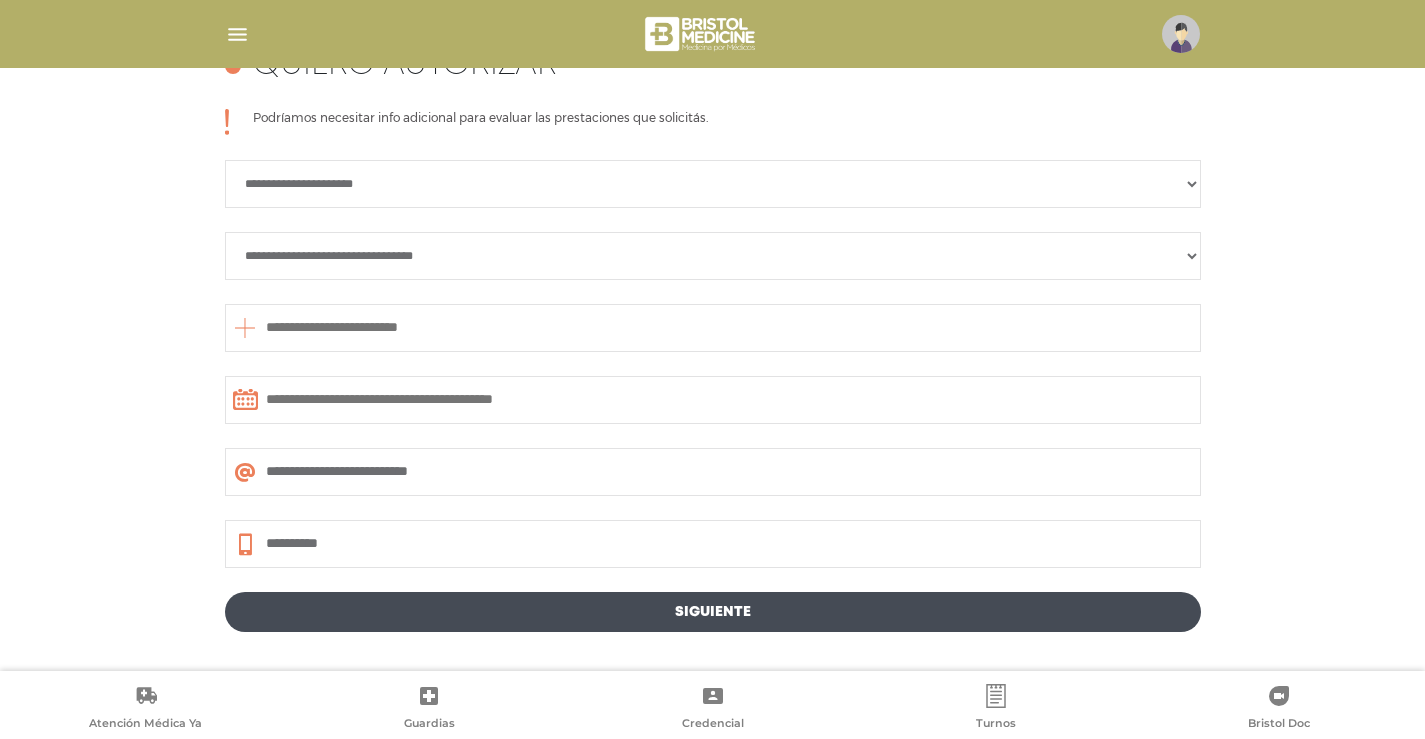 scroll, scrollTop: 890, scrollLeft: 0, axis: vertical 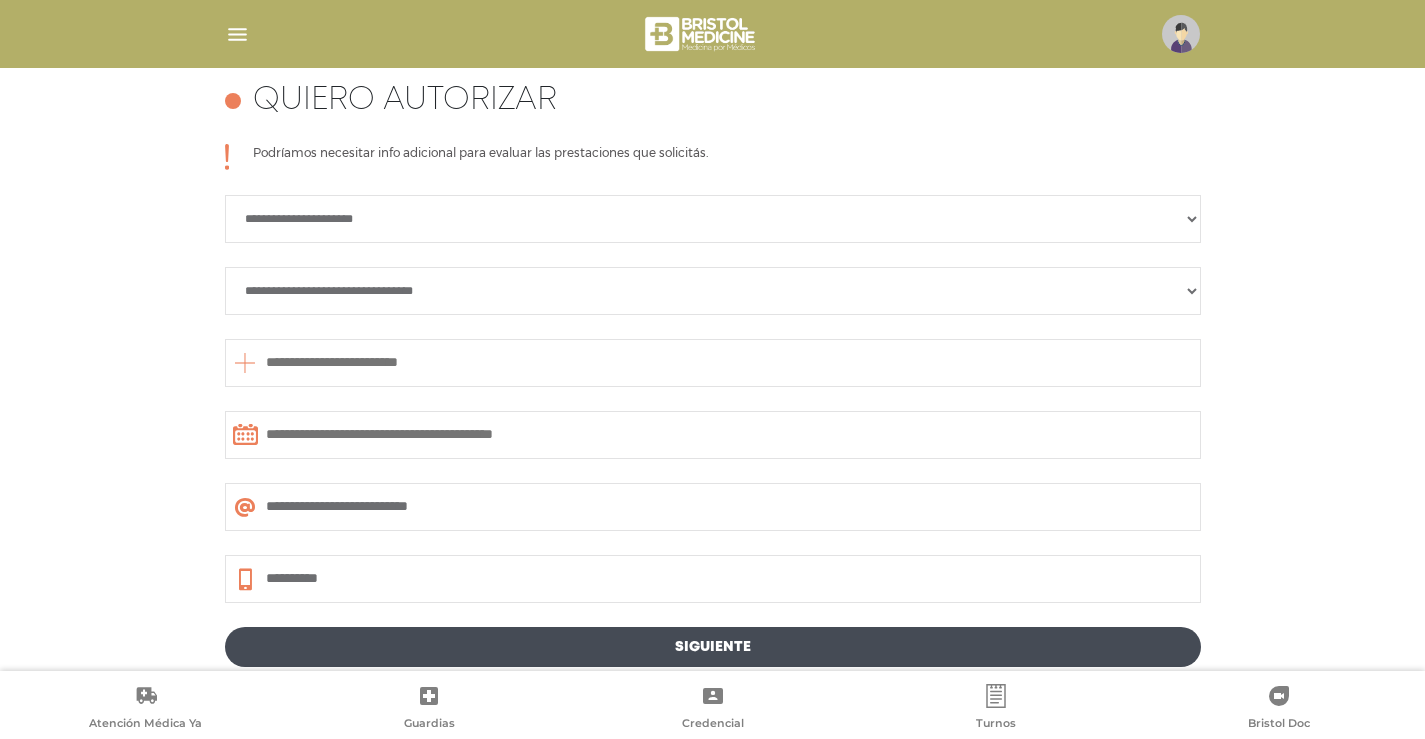click at bounding box center [1181, 34] 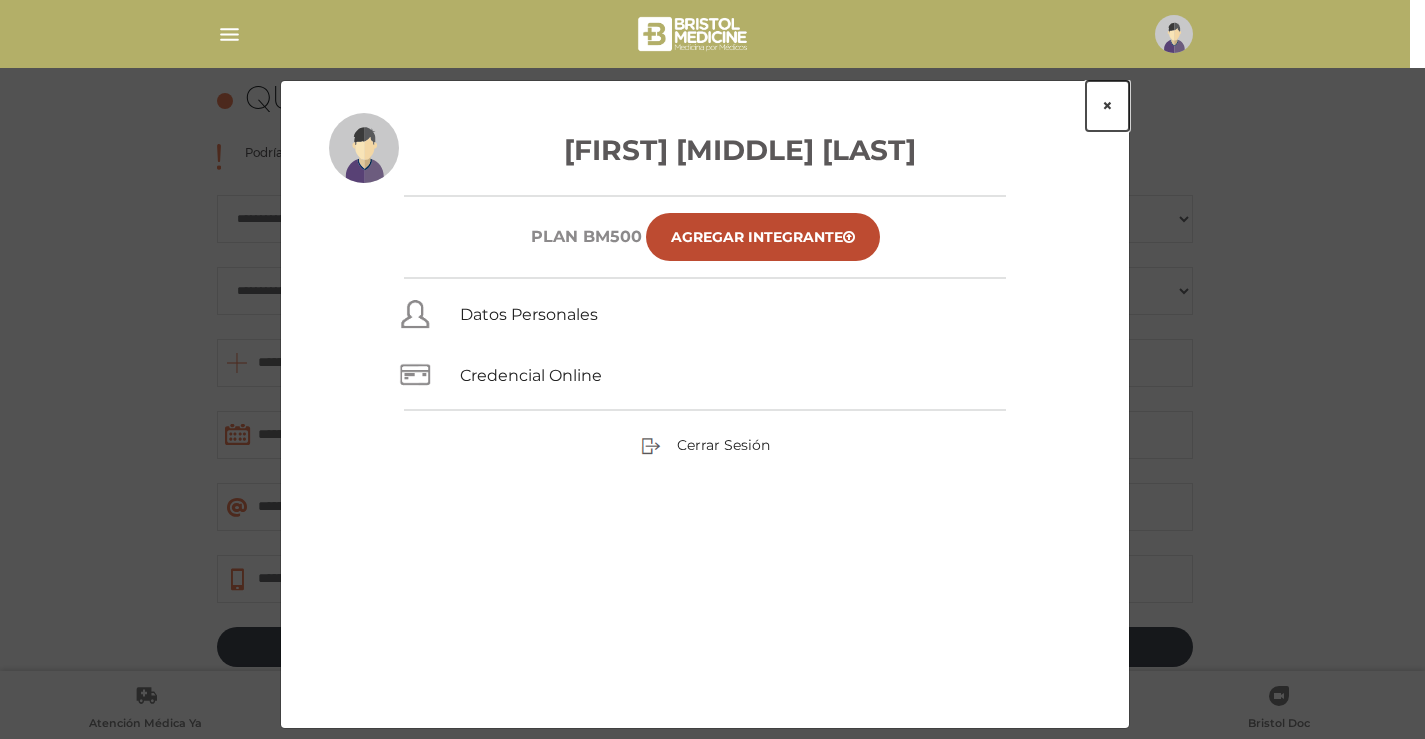 click on "×" at bounding box center [1107, 106] 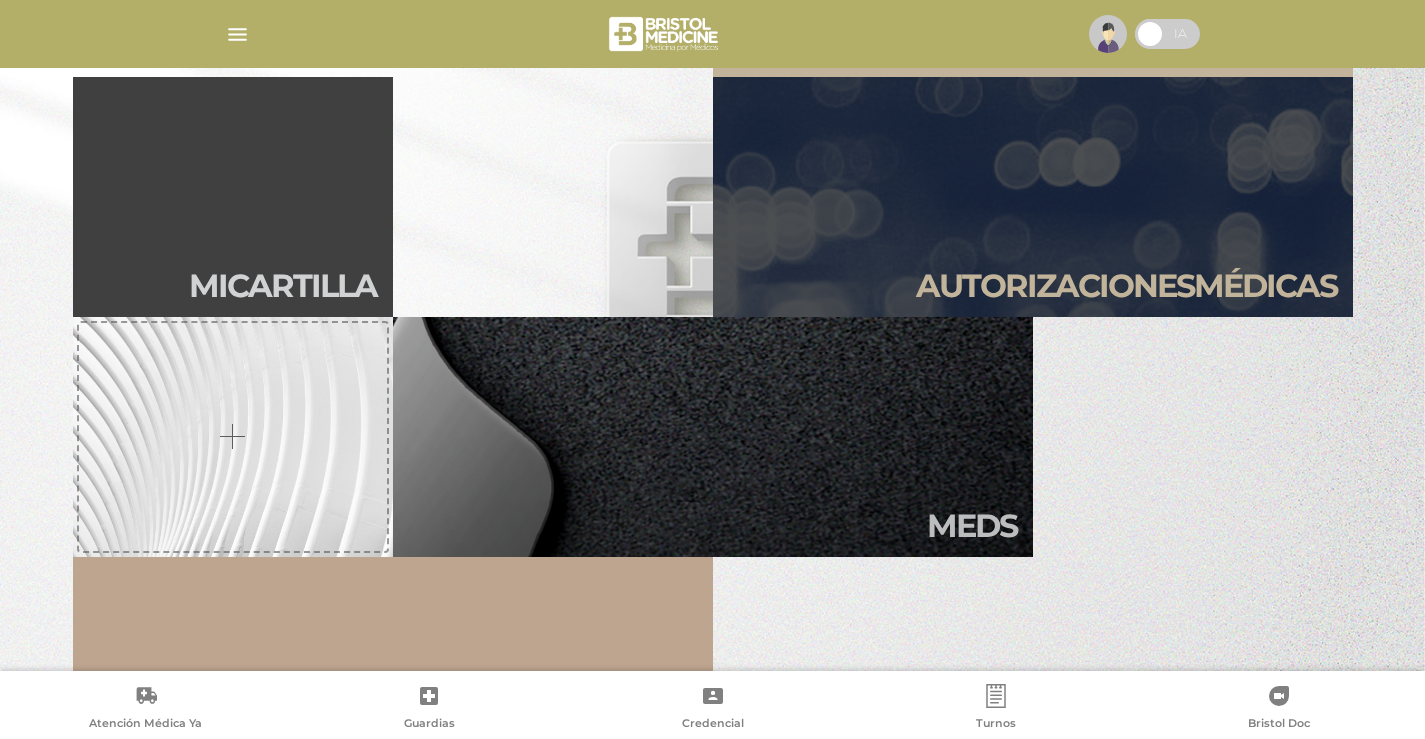scroll, scrollTop: 600, scrollLeft: 0, axis: vertical 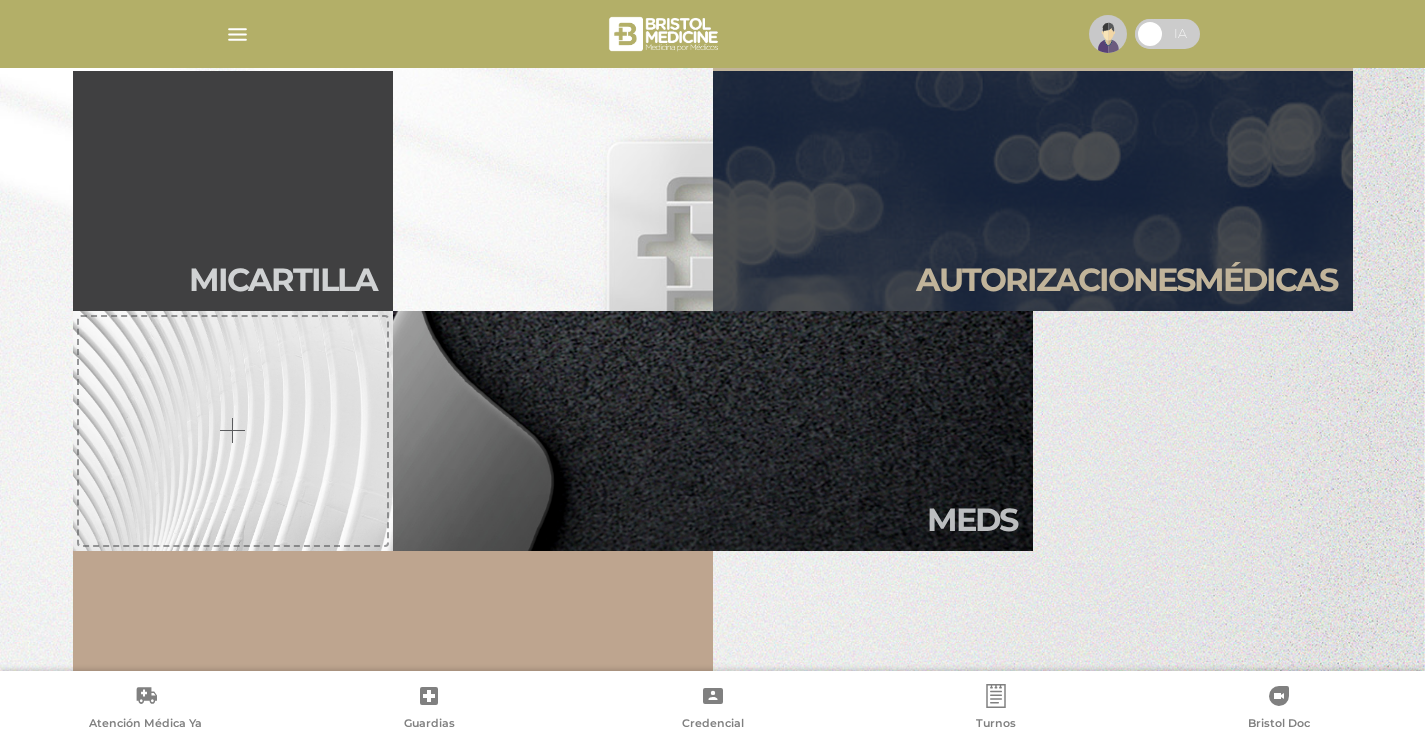 click at bounding box center [233, 431] 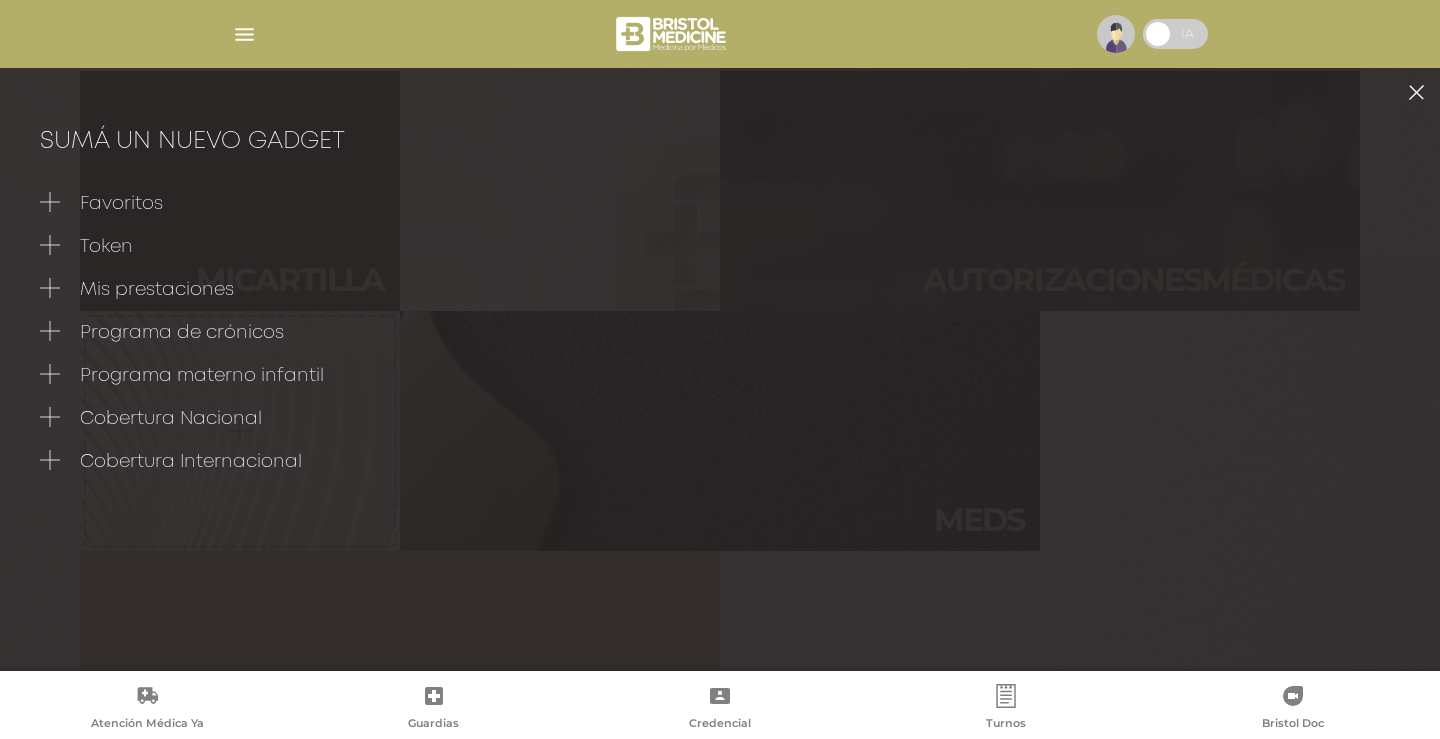 click at bounding box center [1416, 92] 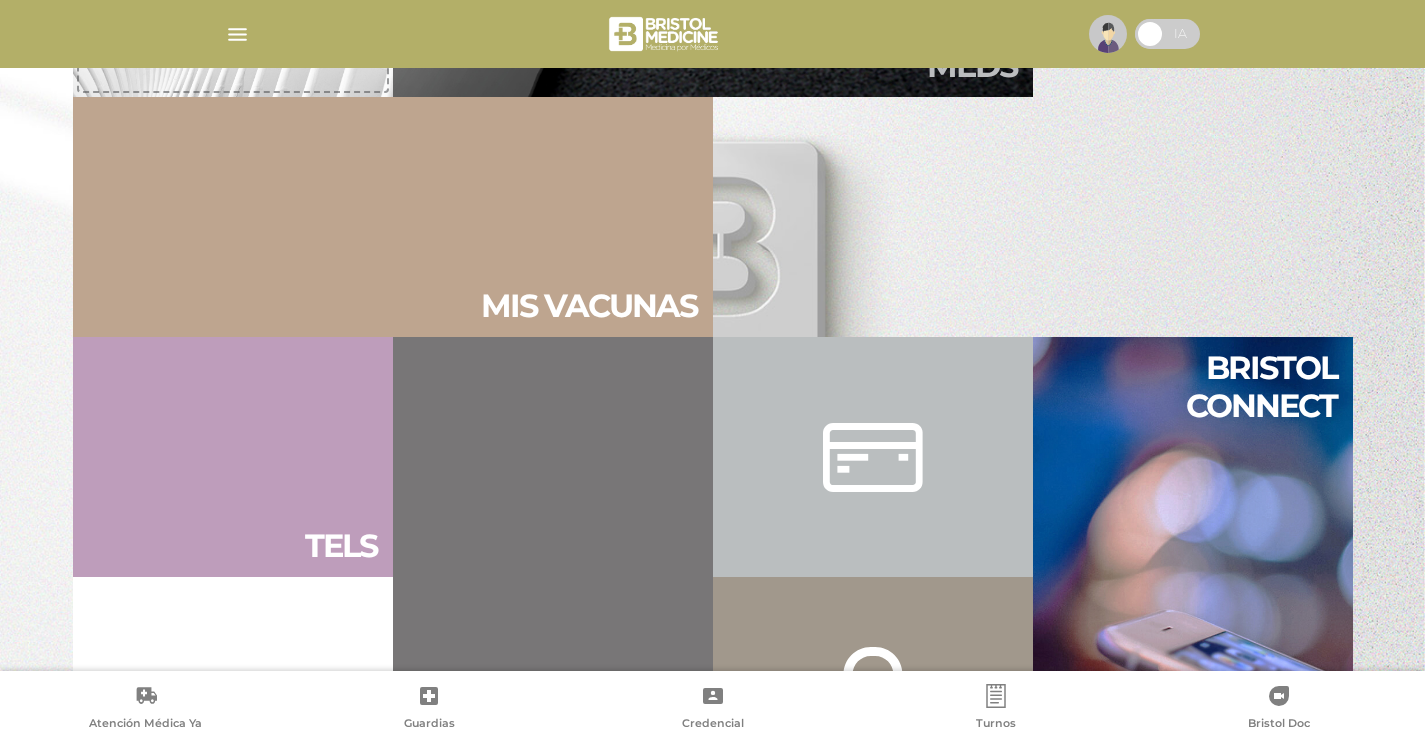 scroll, scrollTop: 1100, scrollLeft: 0, axis: vertical 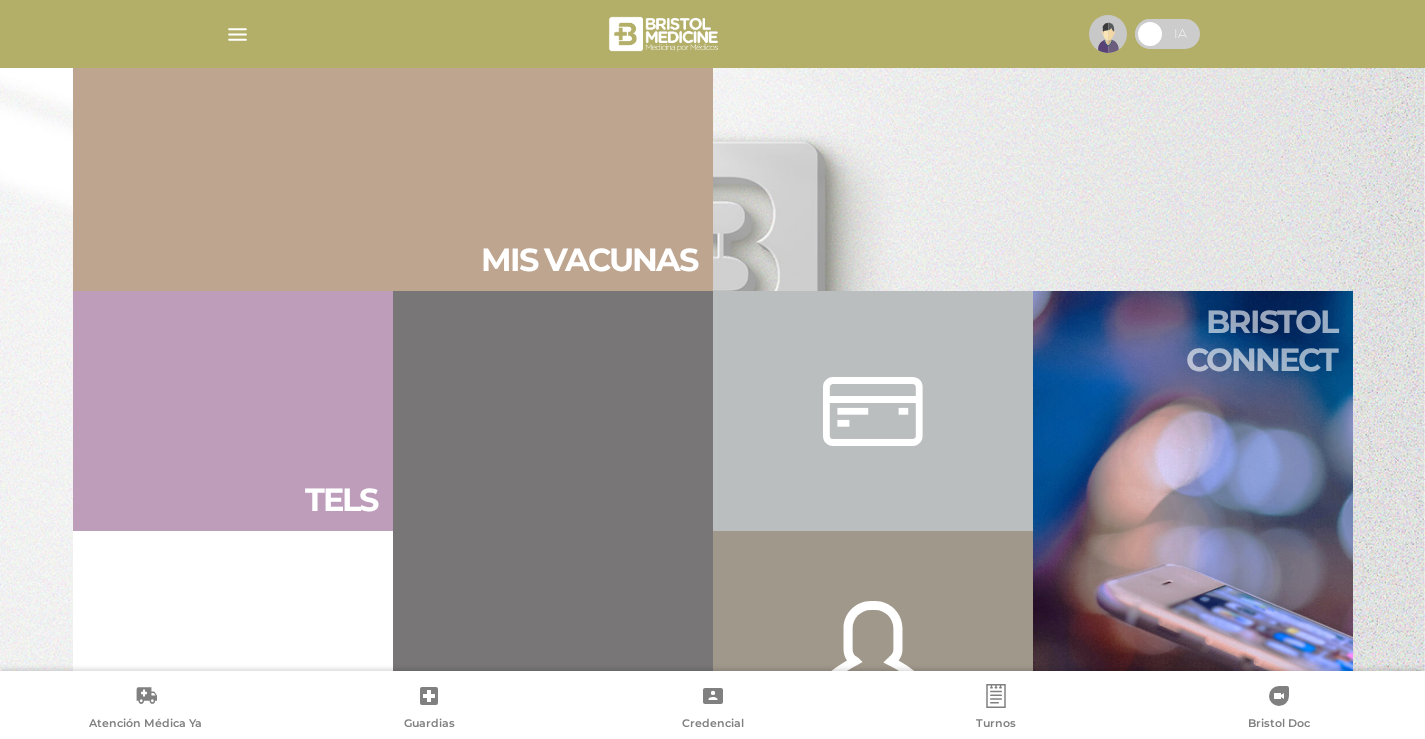 click on "Bristol connect" at bounding box center (1193, 531) 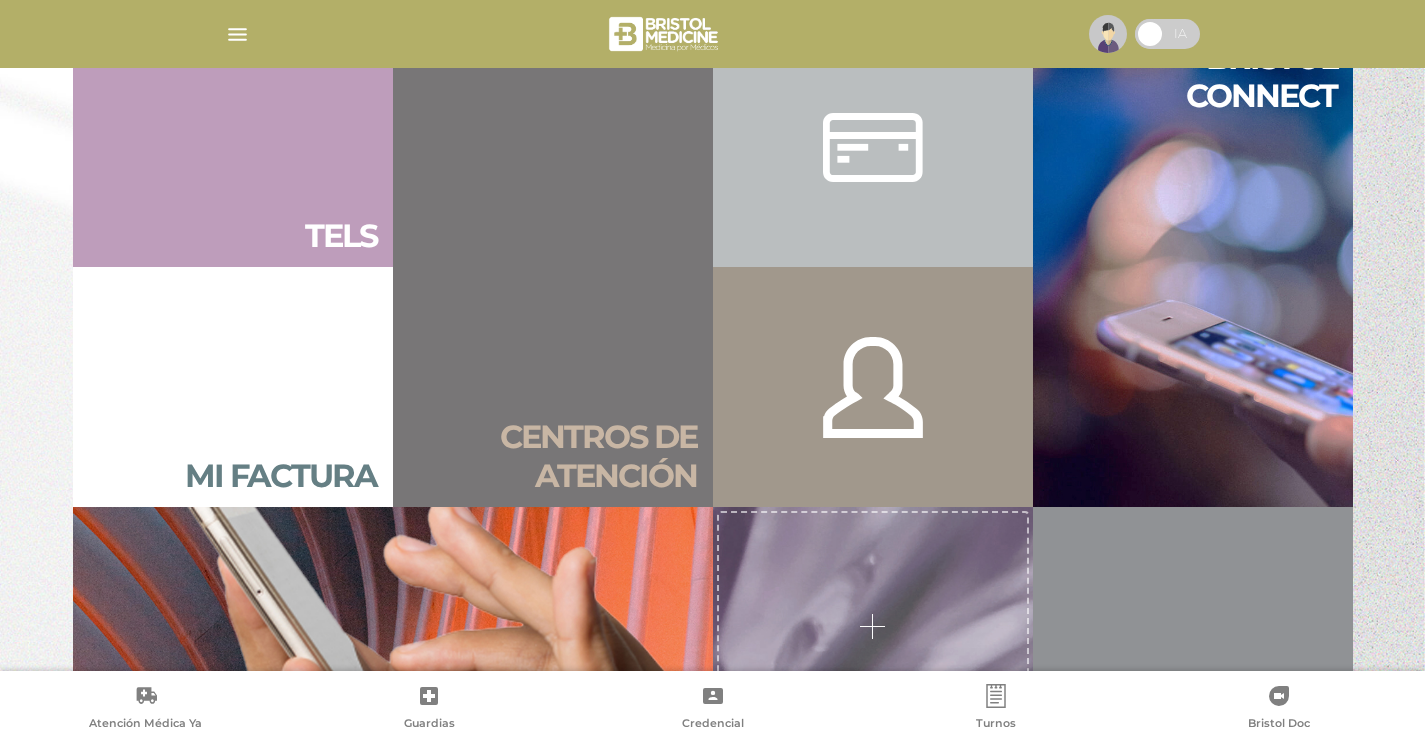 scroll, scrollTop: 1400, scrollLeft: 0, axis: vertical 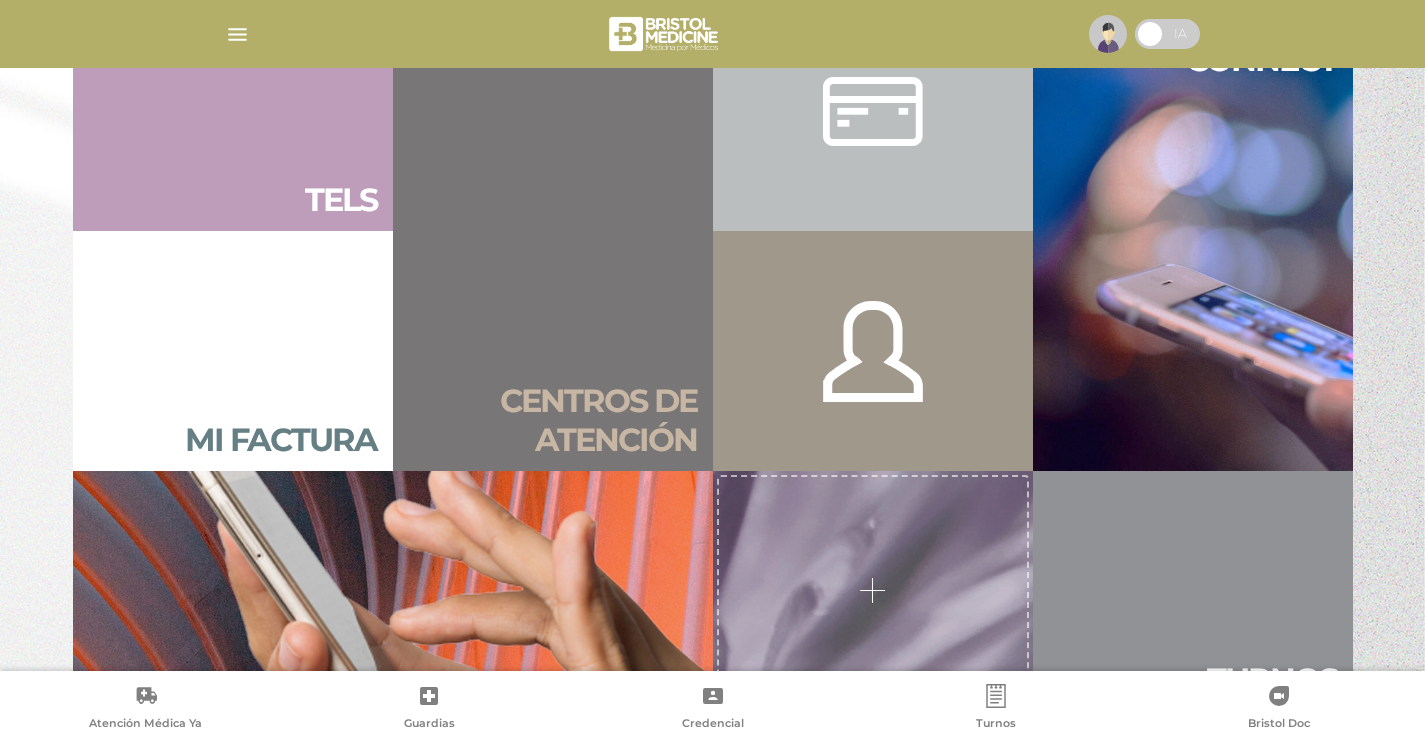 click at bounding box center (873, 351) 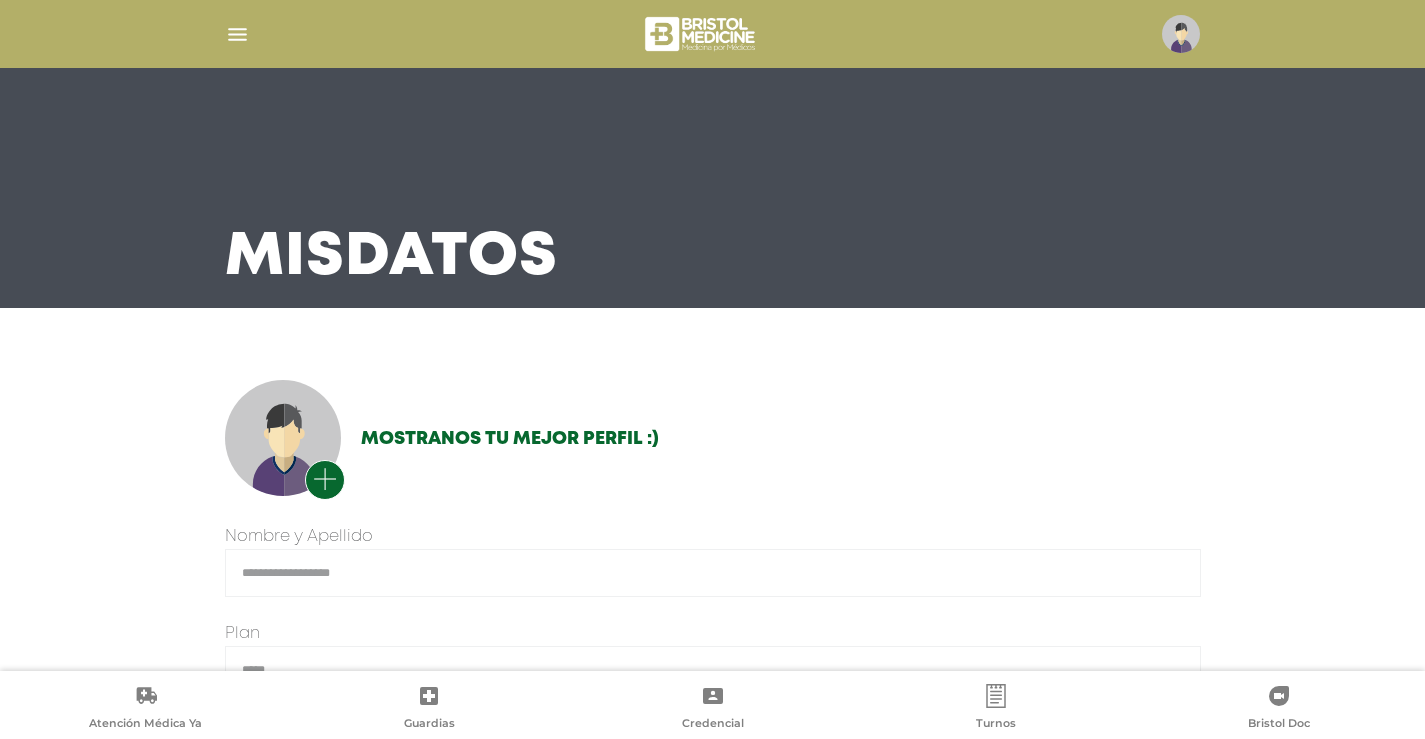scroll, scrollTop: 0, scrollLeft: 0, axis: both 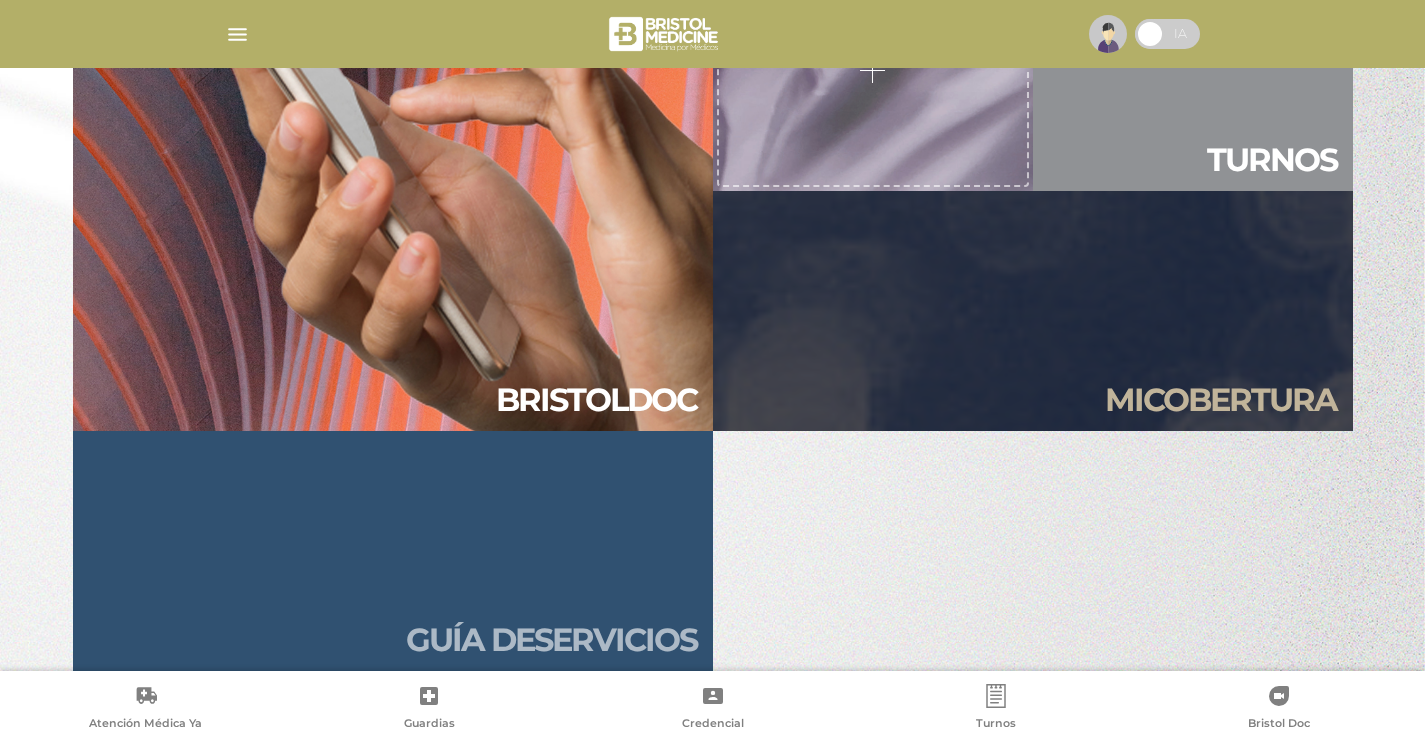 click on "Guía de  servicios" at bounding box center [393, 551] 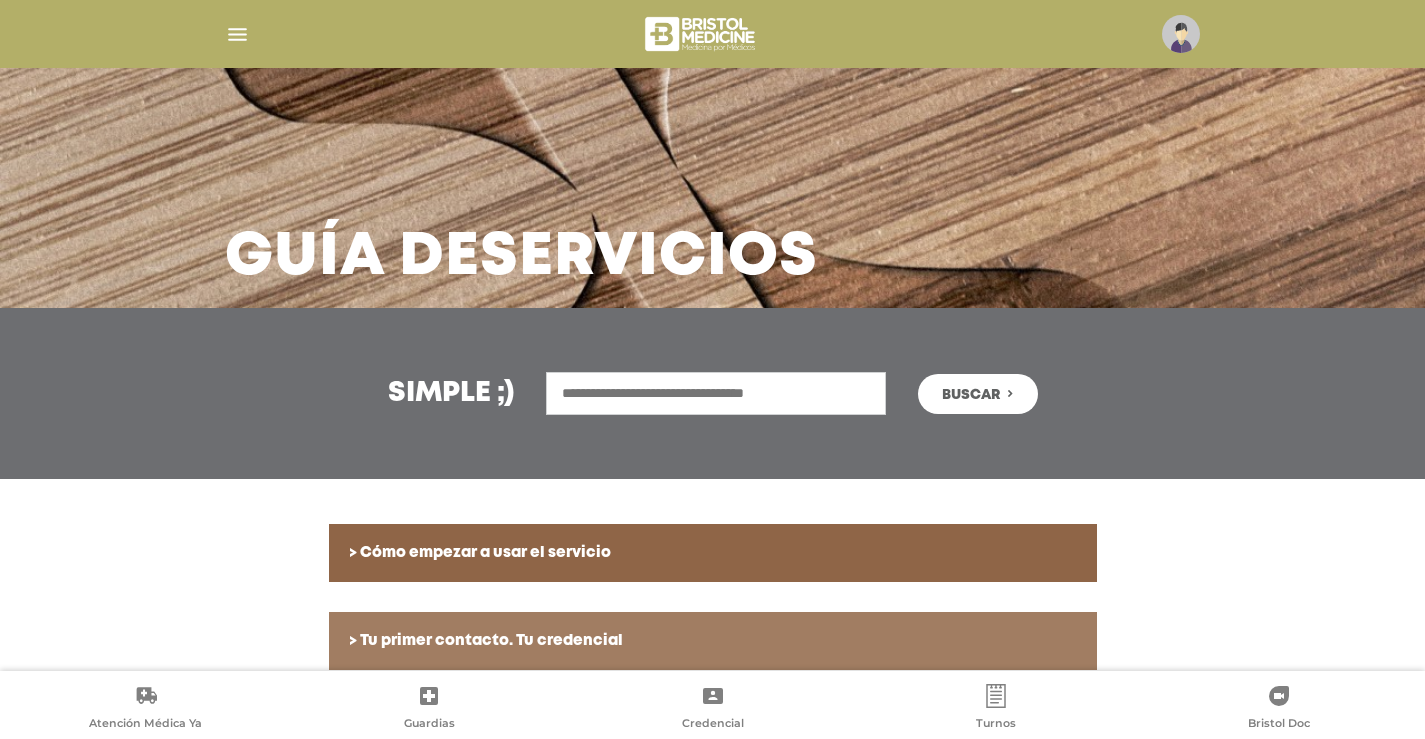 scroll, scrollTop: 0, scrollLeft: 0, axis: both 